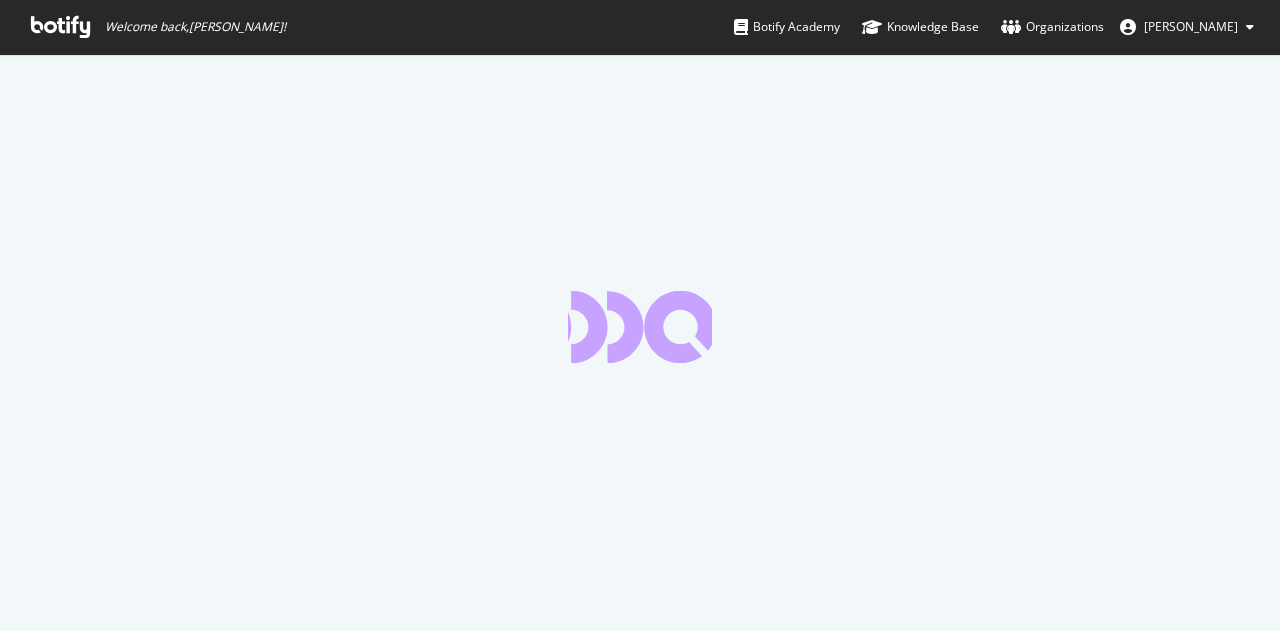 scroll, scrollTop: 0, scrollLeft: 0, axis: both 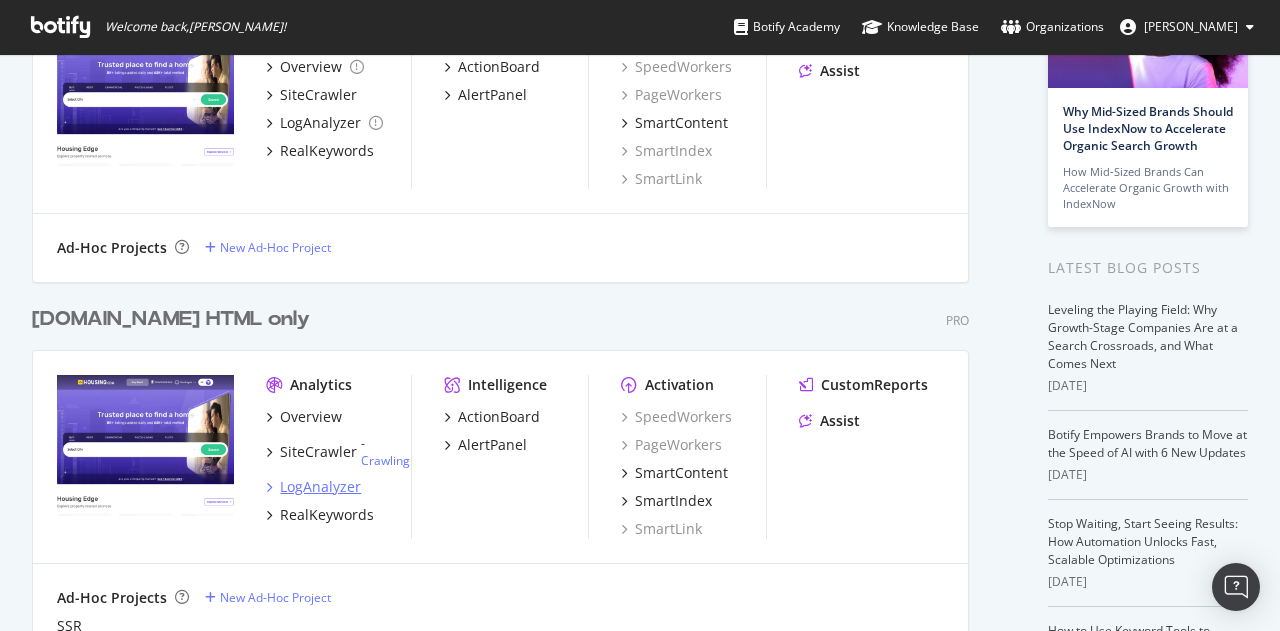 click on "LogAnalyzer" at bounding box center (320, 487) 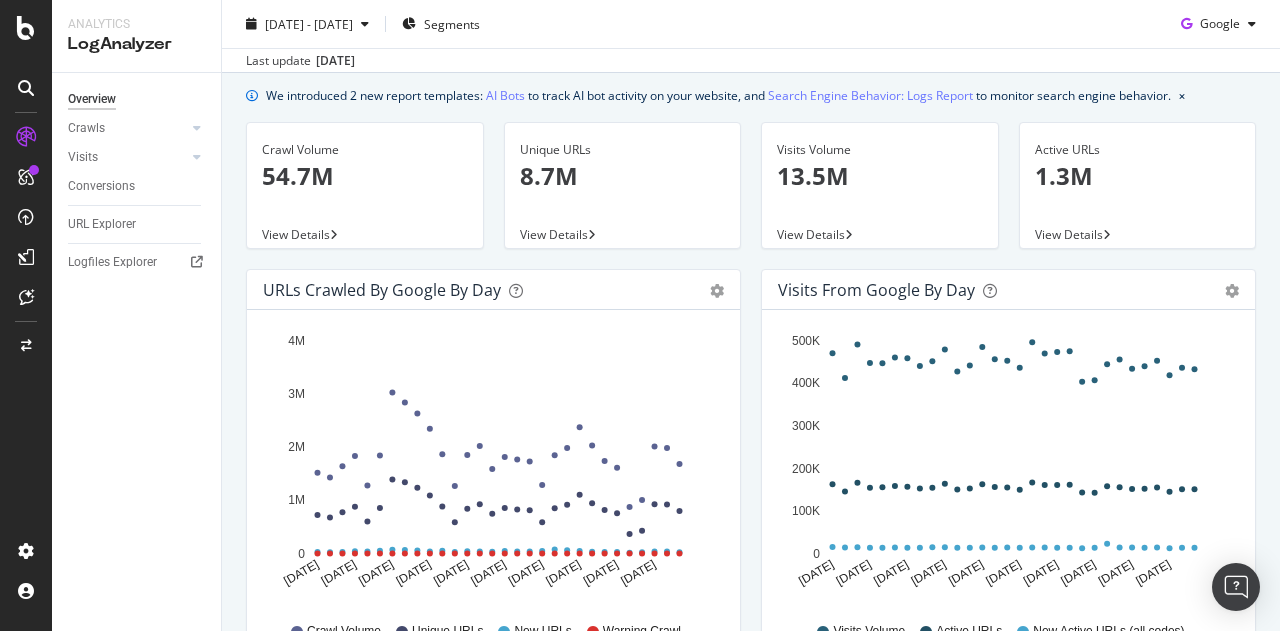 scroll, scrollTop: 27, scrollLeft: 0, axis: vertical 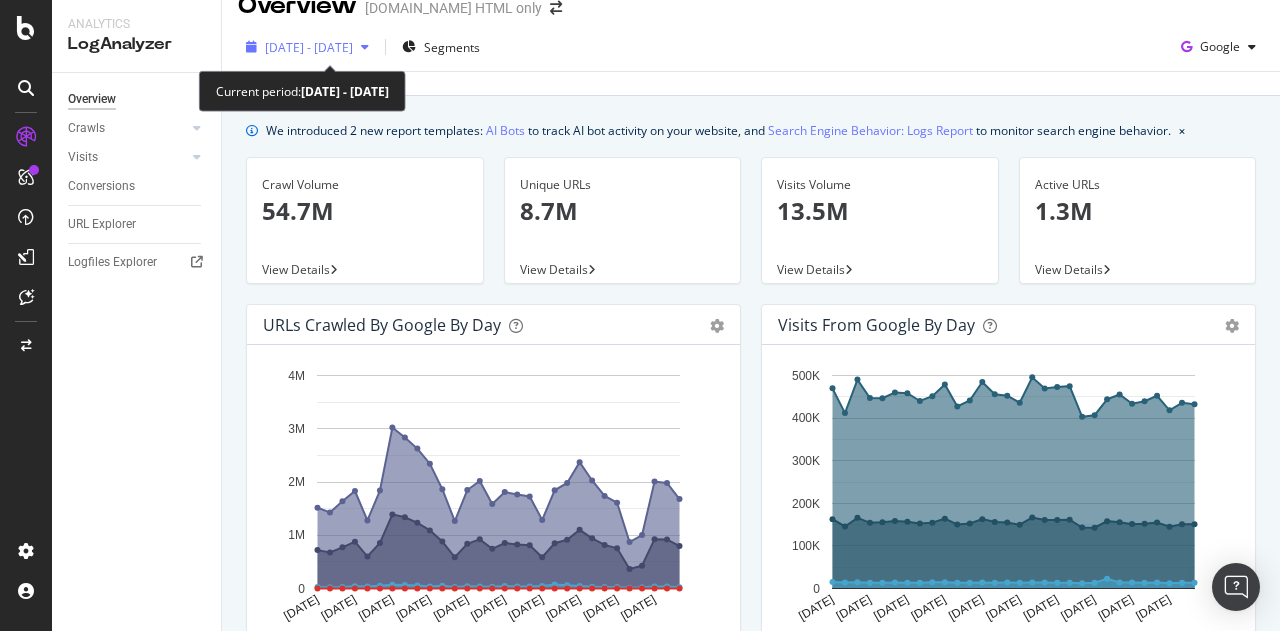 click on "[DATE] - [DATE]" at bounding box center [309, 47] 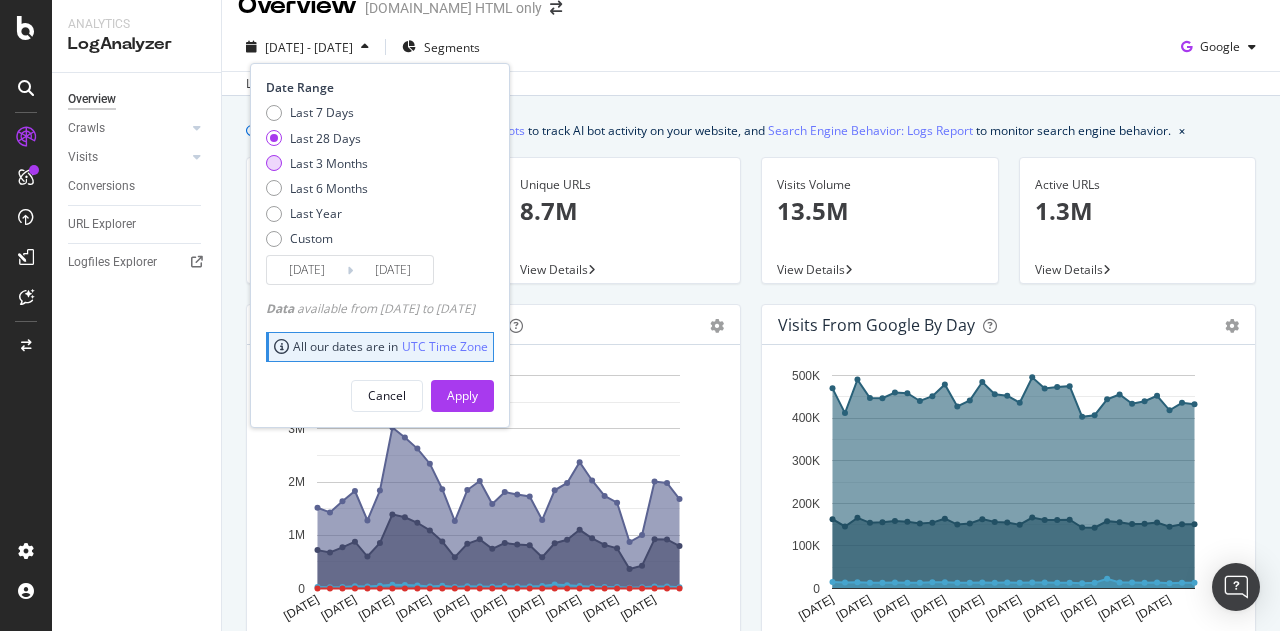 click on "Last 3 Months" at bounding box center [329, 163] 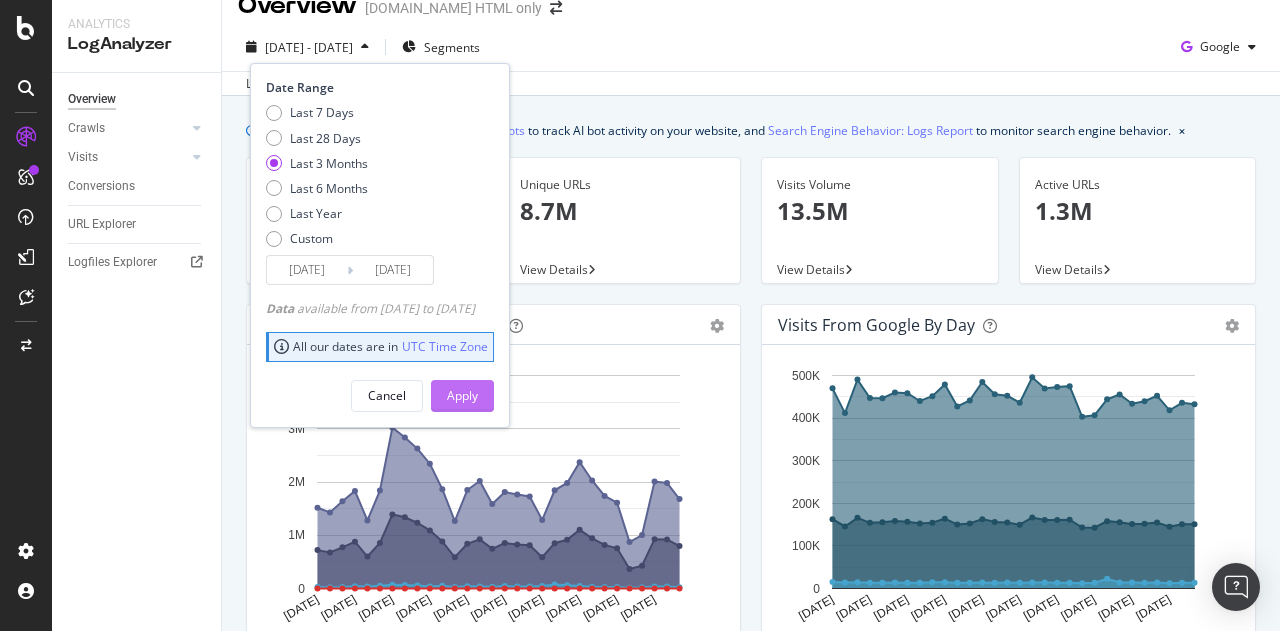 click on "Apply" at bounding box center (462, 395) 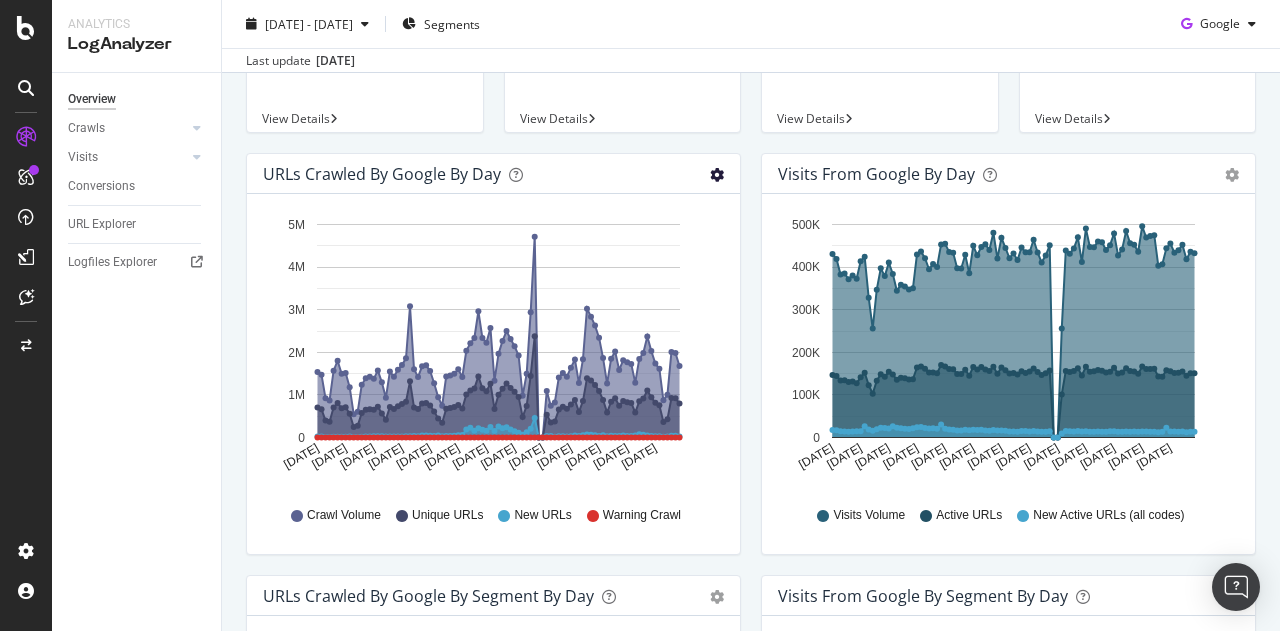 scroll, scrollTop: 177, scrollLeft: 0, axis: vertical 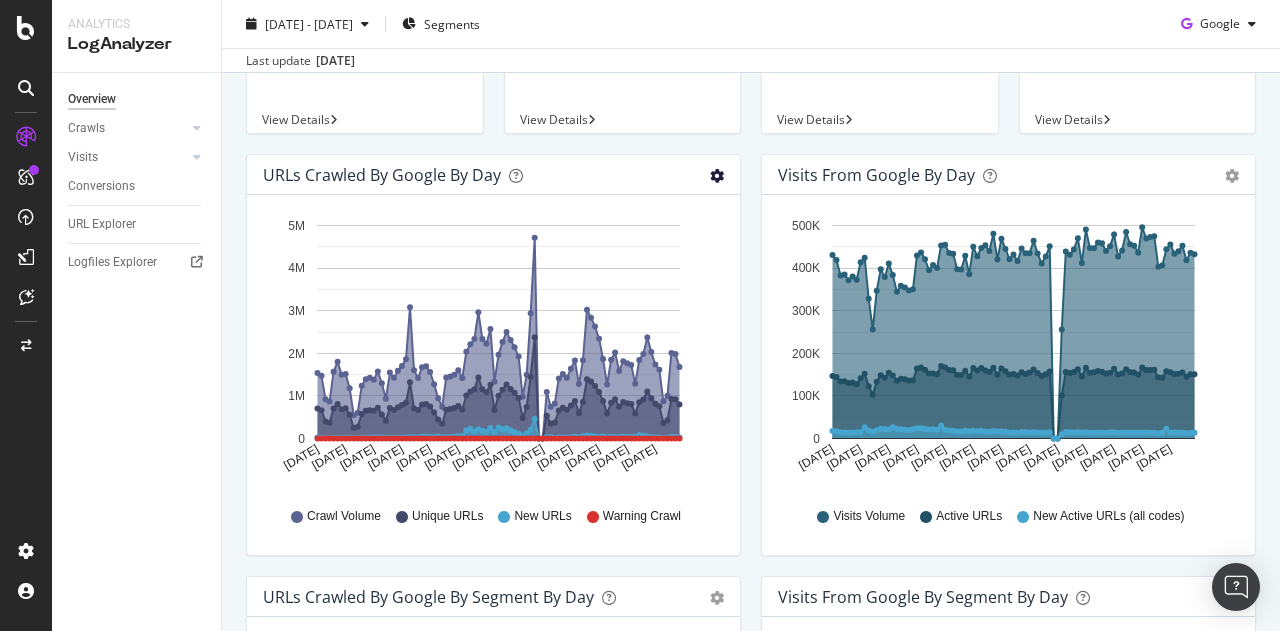 click at bounding box center [717, 176] 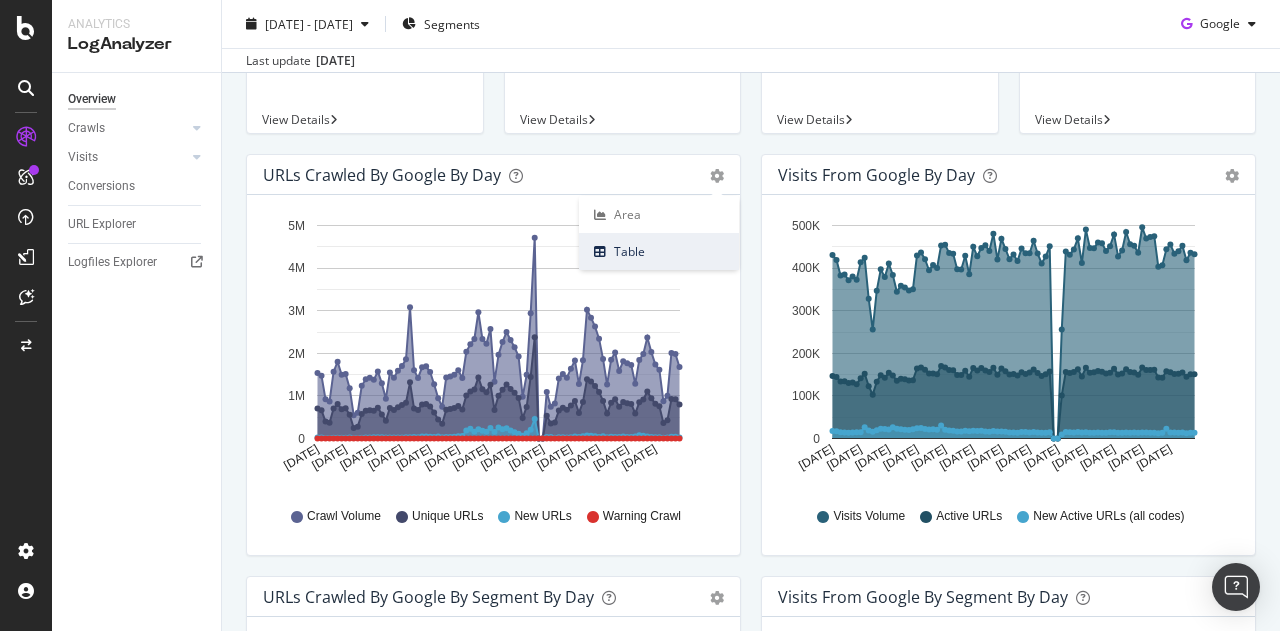 click on "Table" at bounding box center [659, 251] 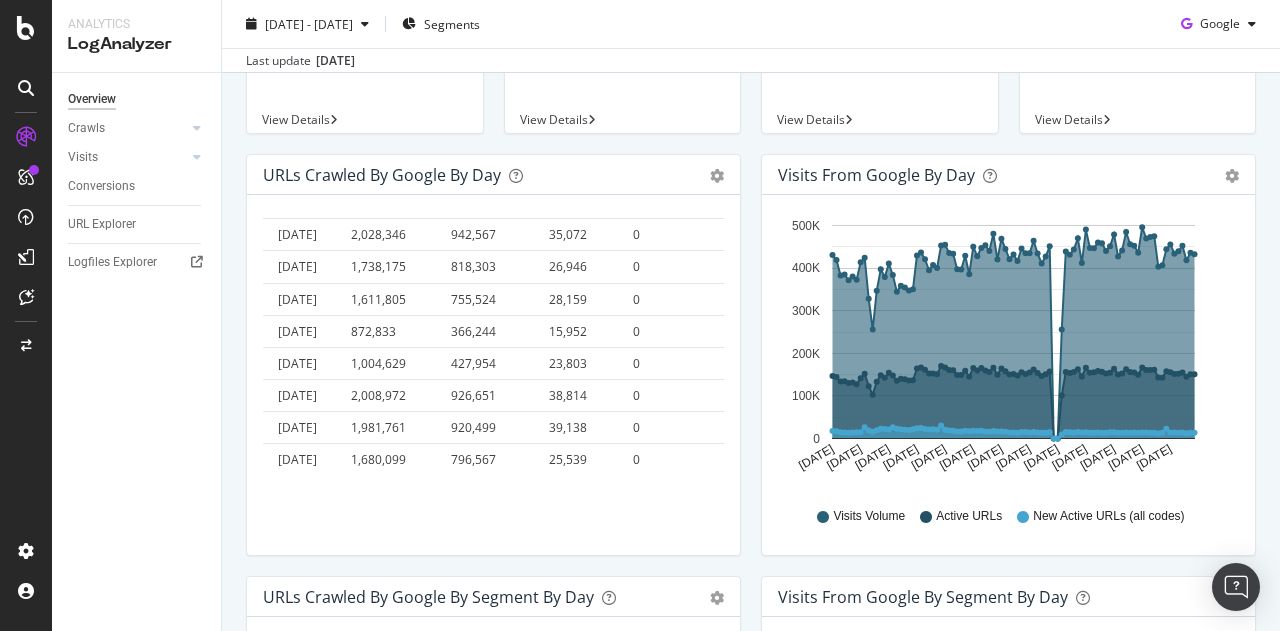 scroll, scrollTop: 4238, scrollLeft: 0, axis: vertical 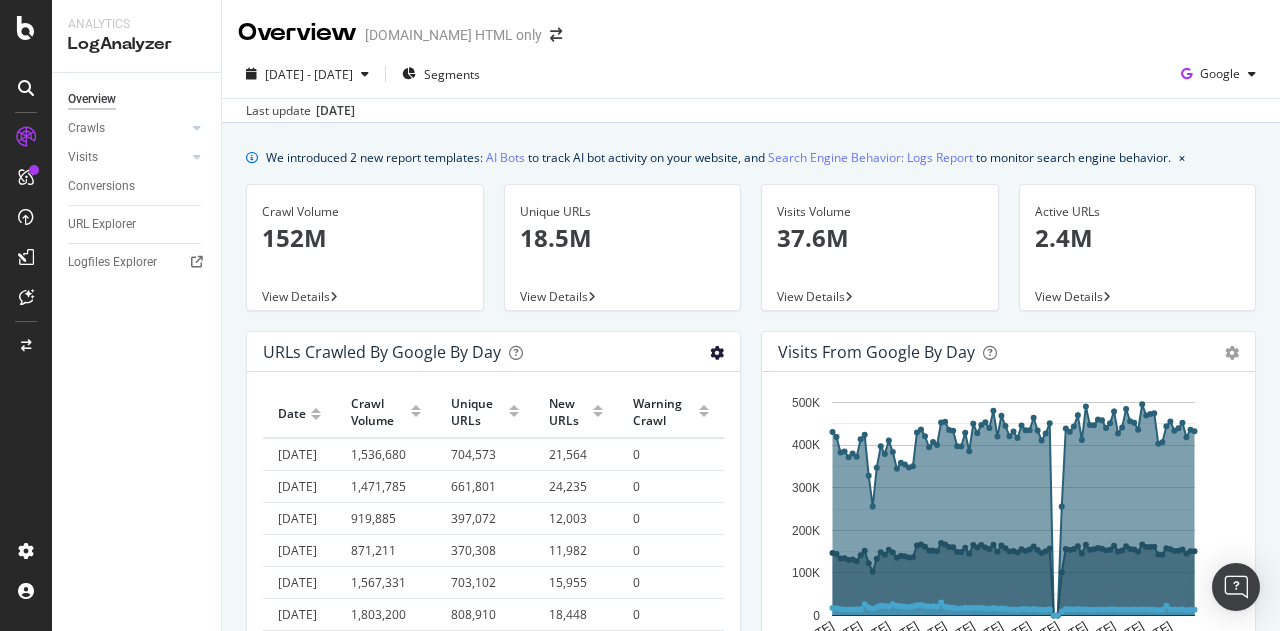 click at bounding box center (717, 353) 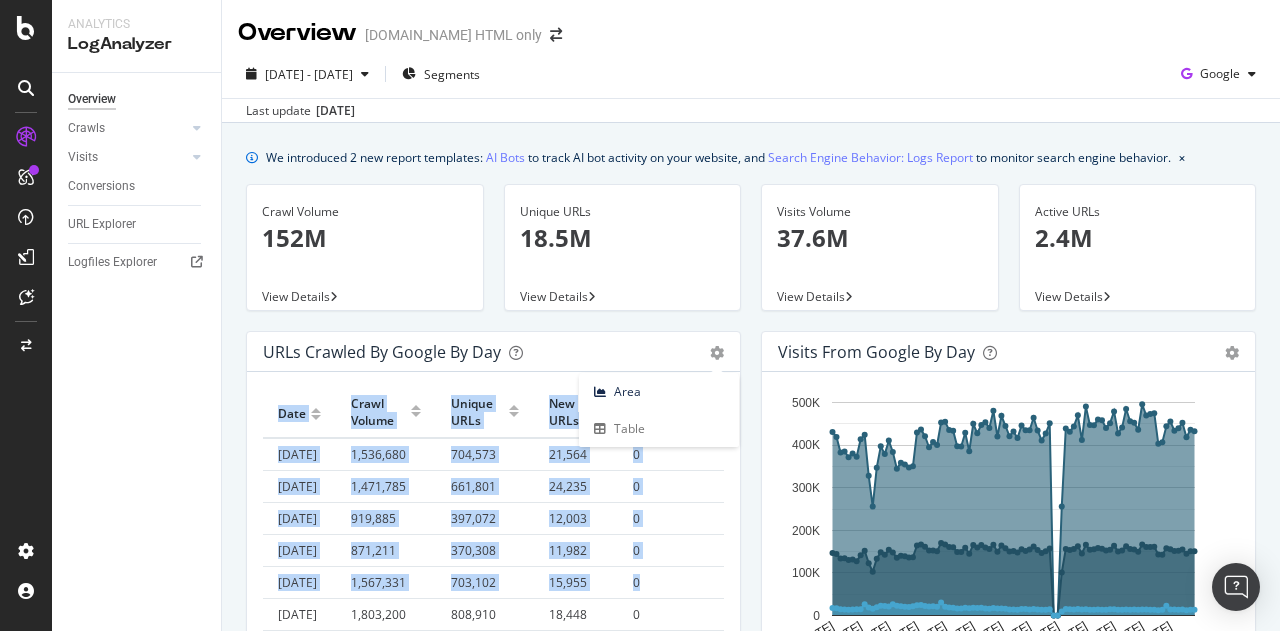 scroll, scrollTop: 20, scrollLeft: 0, axis: vertical 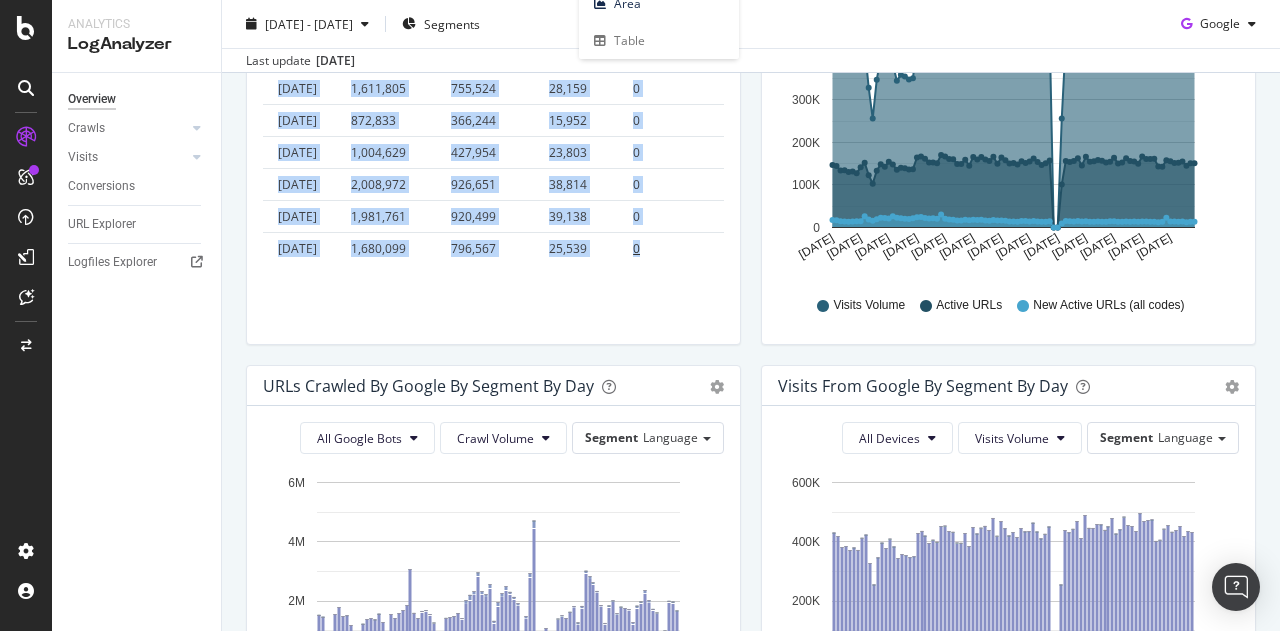 drag, startPoint x: 280, startPoint y: 416, endPoint x: 632, endPoint y: 229, distance: 398.58878 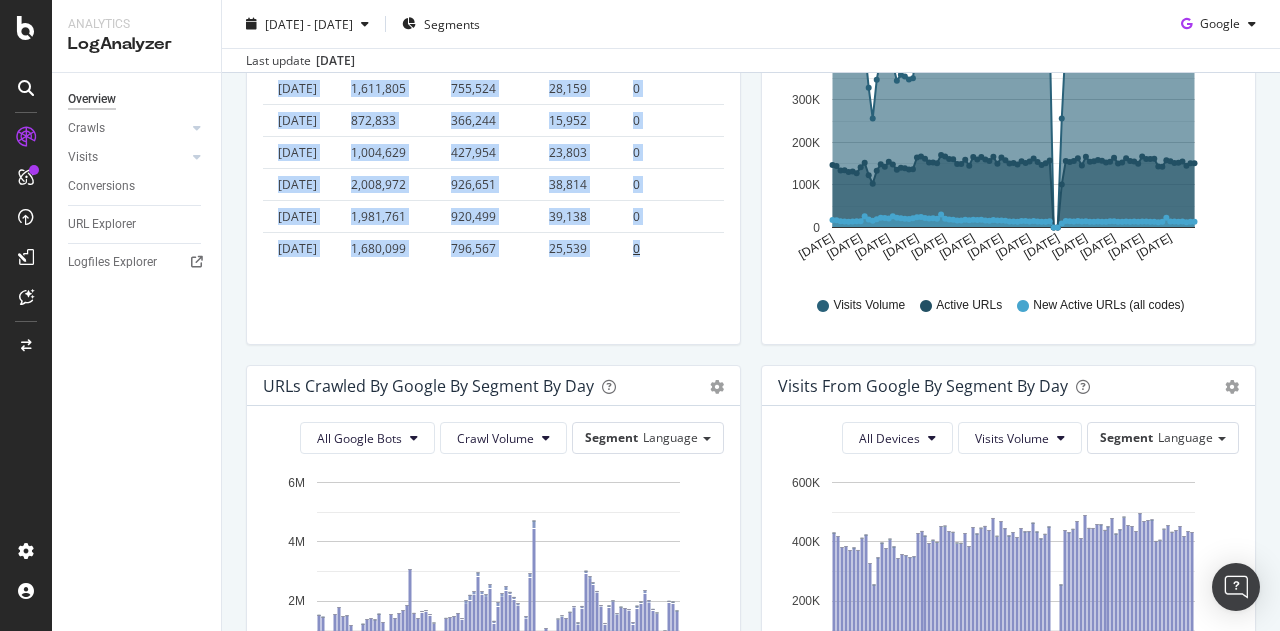 copy on "Date Crawl Volume Unique URLs New URLs Warning Crawl [DATE] 1,536,680 704,573 21,564 0 [DATE] 1,471,785 661,801 24,235 0 [DATE] 919,885 397,072 12,003 0 [DATE] 871,211 370,308 11,982 0 [DATE] 1,567,331 703,102 15,955 0 [DATE] 1,803,200 808,910 18,448 0 [DATE] 1,493,926 685,592 15,222 0 [DATE] 1,515,101 707,362 18,655 0 [DATE] 1,182,488 556,691 25,048 0 [DATE] 547,704 247,027 9,853 0 [DATE] 606,321 277,570 10,249 0 [DATE] 1,236,114 574,303 17,379 0 [DATE] 1,390,841 648,575 20,697 0 [DATE] 1,424,364 662,601 25,068 0 [DATE] 1,377,600 649,094 30,771 0 [DATE] 1,574,387 720,920 29,990 0 [DATE] 1,294,053 566,298 29,702 0 [DATE] 931,118 418,836 21,630 0 [DATE] 1,551,384 717,190 25,727 0 [DATE] 1,423,474 669,069 22,741 0 [DATE] 1,591,783 734,874 24,517 0 [DATE] 1,700,086 783,568 23,547 0 [DATE] 1,858,515 838,712 28,208 0 [DATE] 3,080,370 1,317,957 28,516 0 [DATE] 1,603,158 706,158 32,427 0 [DATE] 1,421,169 671,52..." 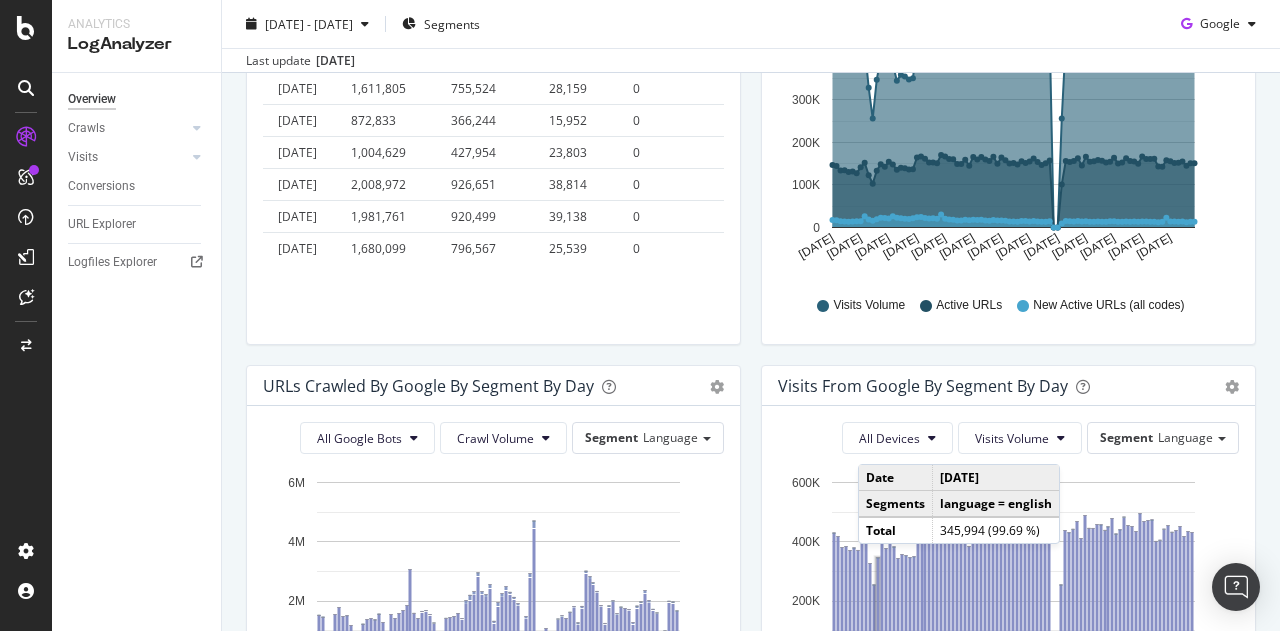 click on "We introduced 2 new report templates:   AI Bots   to track AI bot activity on your website, and   Search Engine Behavior: Logs Report   to monitor search engine behavior. Crawl Volume 152M  View Details  Unique URLs 18.5M  View Details  Visits Volume 37.6M  View Details  Active URLs 2.4M  View Details  URLs Crawled by Google by day Area Table Hold CTRL while clicking to filter the report. Date Crawl Volume Unique URLs New URLs Warning Crawl [DATE] 1,536,680 704,573 21,564 0 [DATE] 1,471,785 661,801 24,235 0 [DATE] 919,885 397,072 12,003 0 [DATE] 871,211 370,308 11,982 0 [DATE] 1,567,331 703,102 15,955 0 [DATE] 1,803,200 808,910 18,448 0 [DATE] 1,493,926 685,592 15,222 0 [DATE] 1,515,101 707,362 18,655 0 [DATE] 1,182,488 556,691 25,048 0 [DATE] 547,704 247,027 9,853 0 [DATE] 606,321 277,570 10,249 0 [DATE] 1,236,114 574,303 17,379 0 [DATE] 1,390,841 648,575 20,697 0 [DATE] 1,424,364 662,601 25,068 0 [DATE] 1,377,600 649,094 30,771 0 [DATE] 720,920" at bounding box center [751, 507] 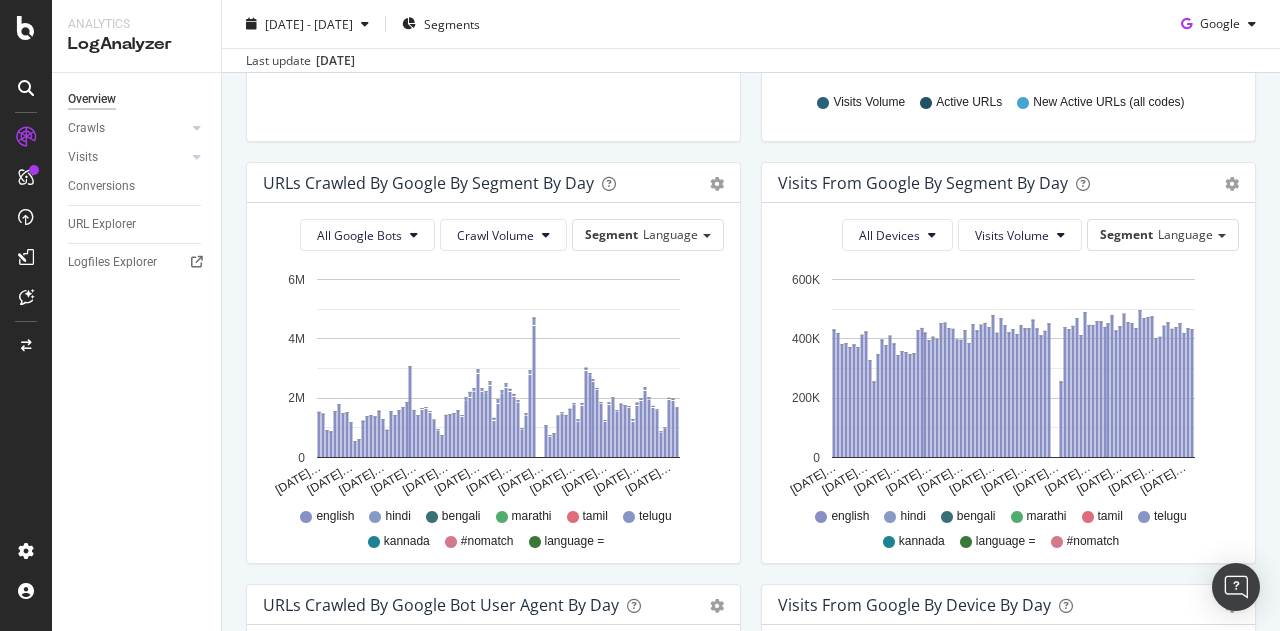 scroll, scrollTop: 618, scrollLeft: 0, axis: vertical 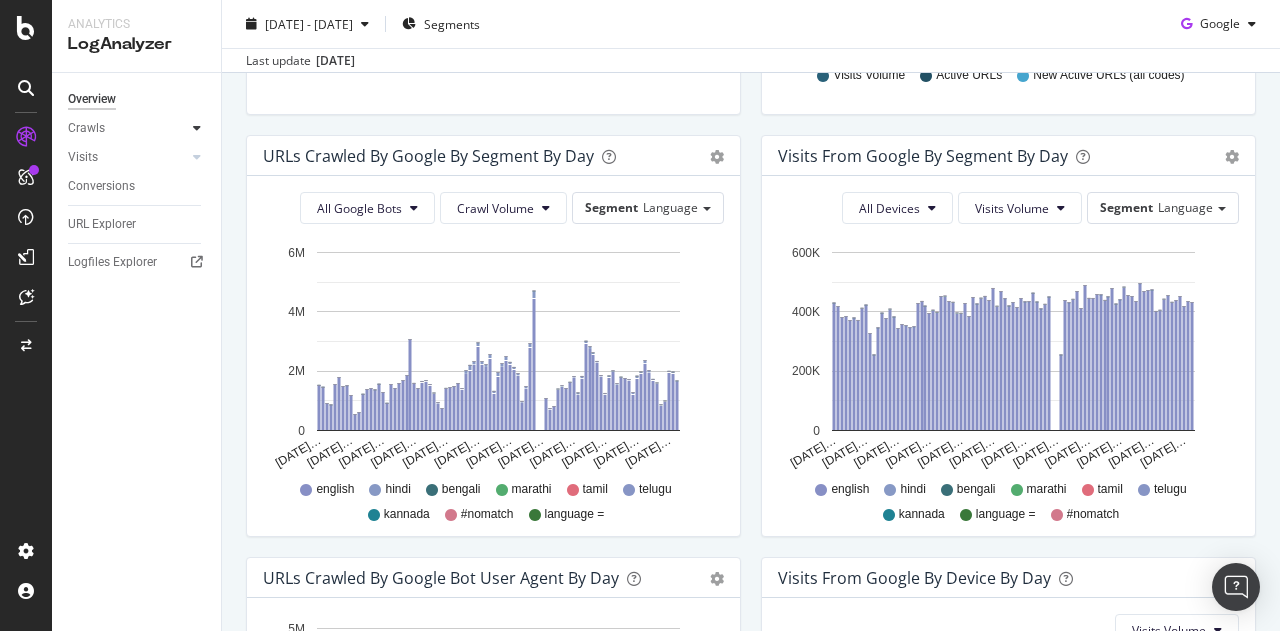 click at bounding box center [197, 128] 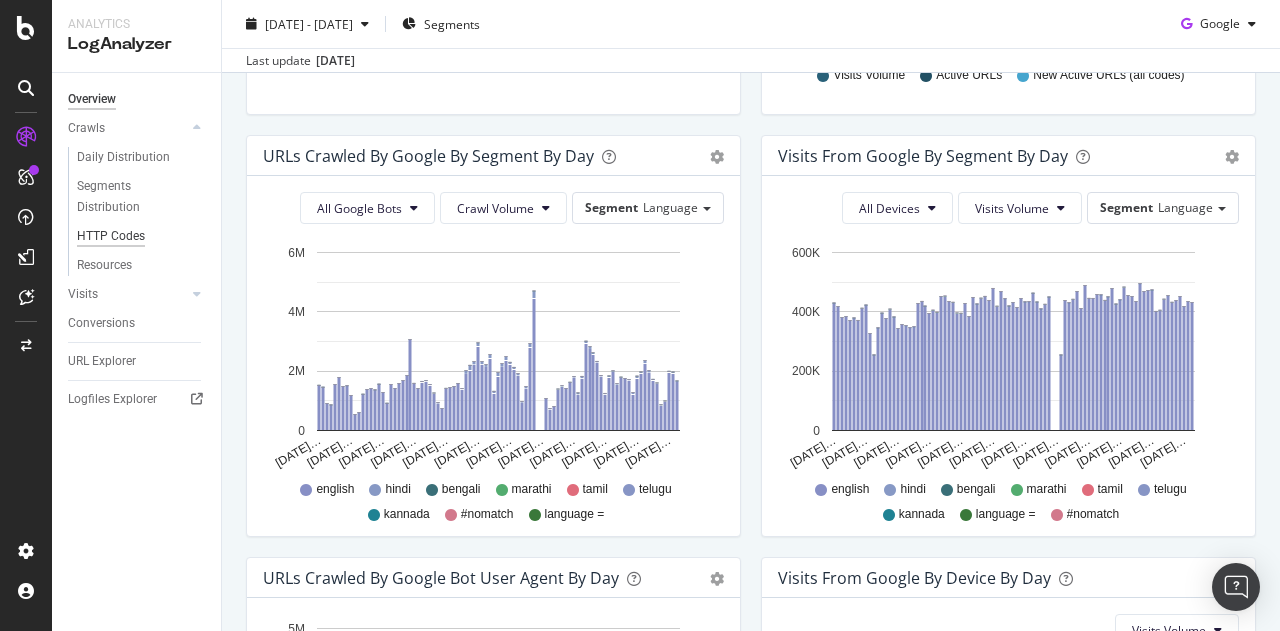 click on "HTTP Codes" at bounding box center [111, 236] 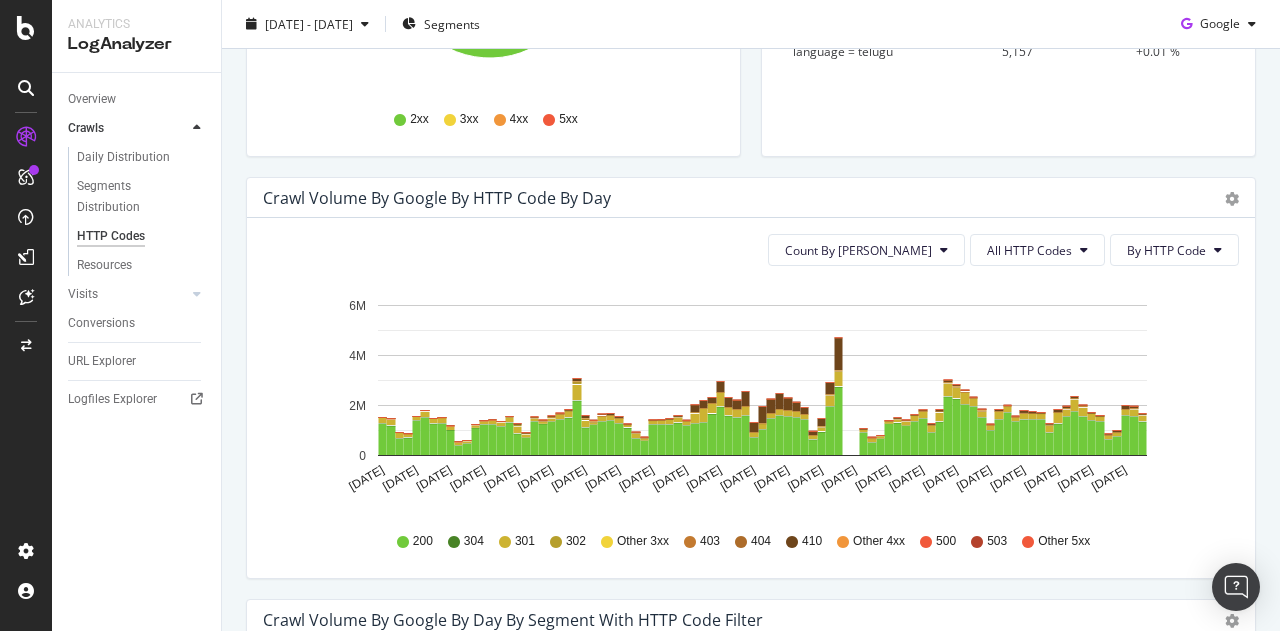 scroll, scrollTop: 516, scrollLeft: 0, axis: vertical 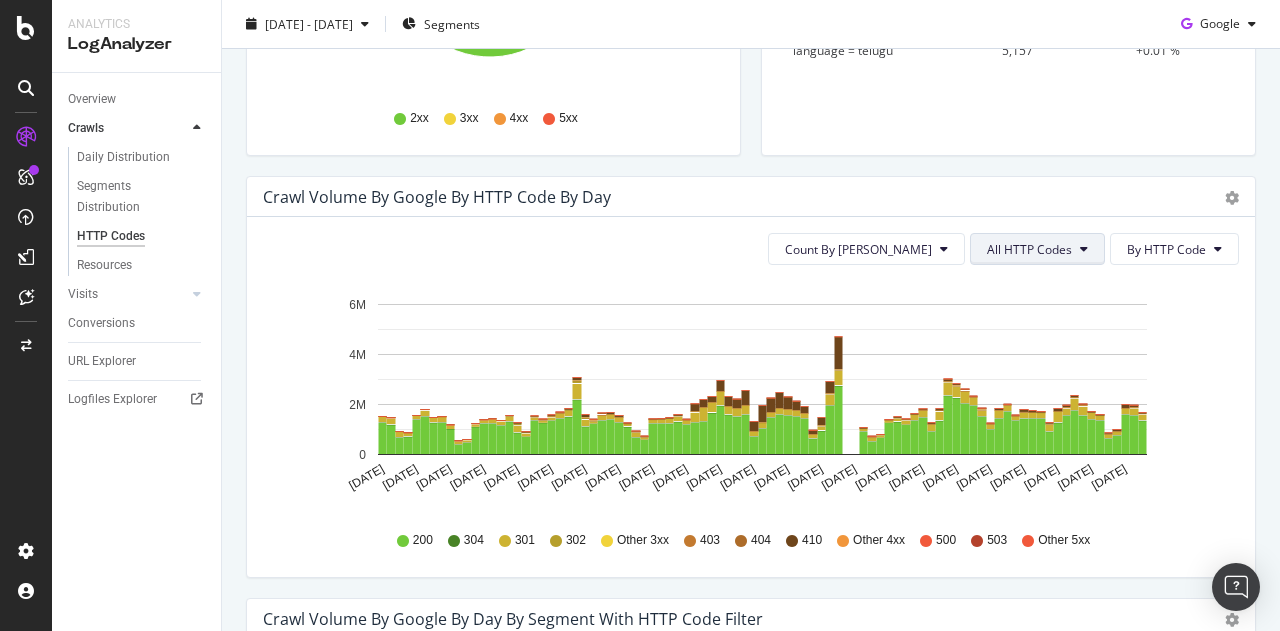 click on "All HTTP Codes" at bounding box center [1029, 249] 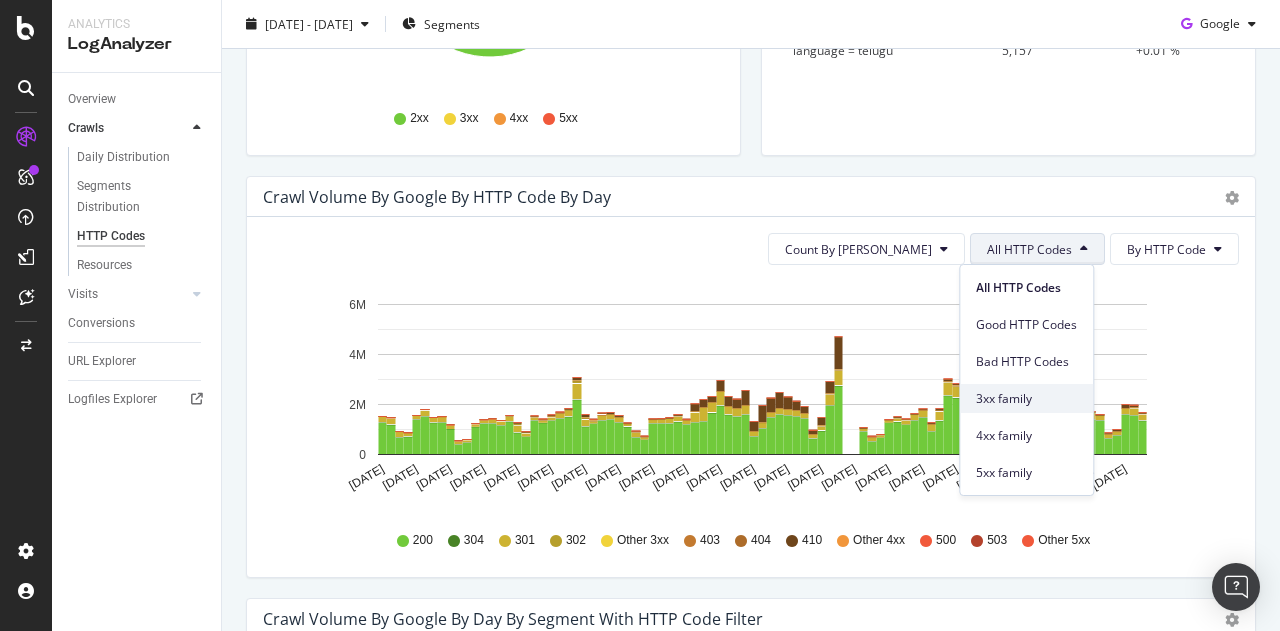 click on "3xx family" at bounding box center [1026, 399] 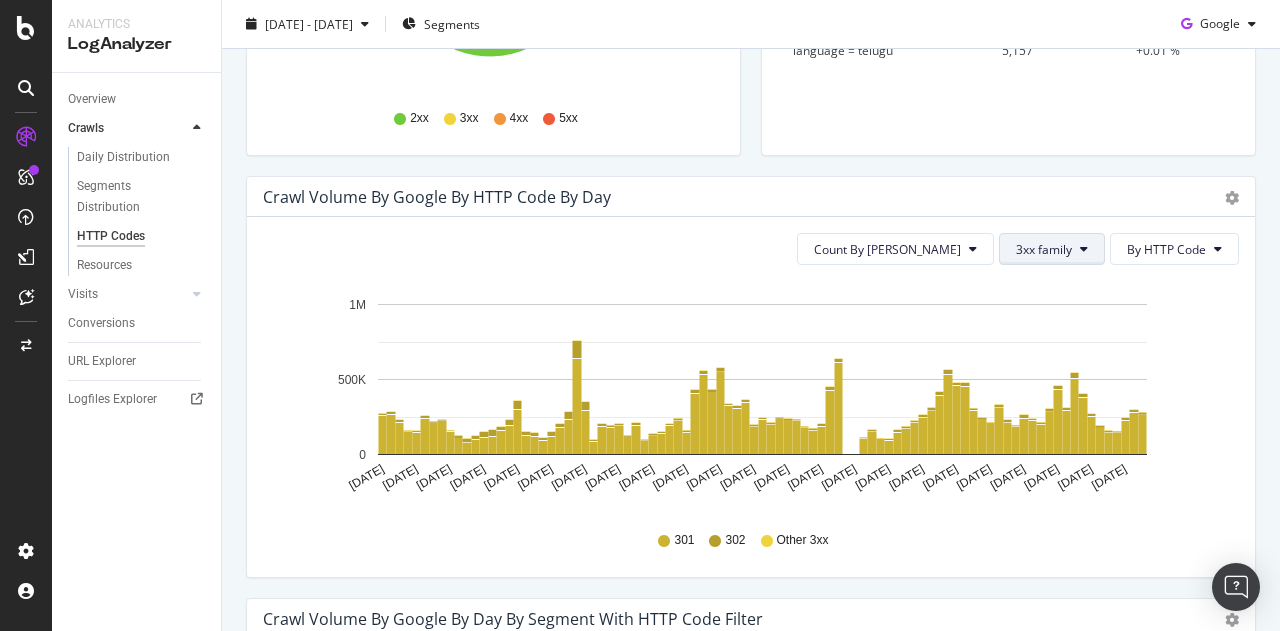 click on "3xx family" at bounding box center (1044, 249) 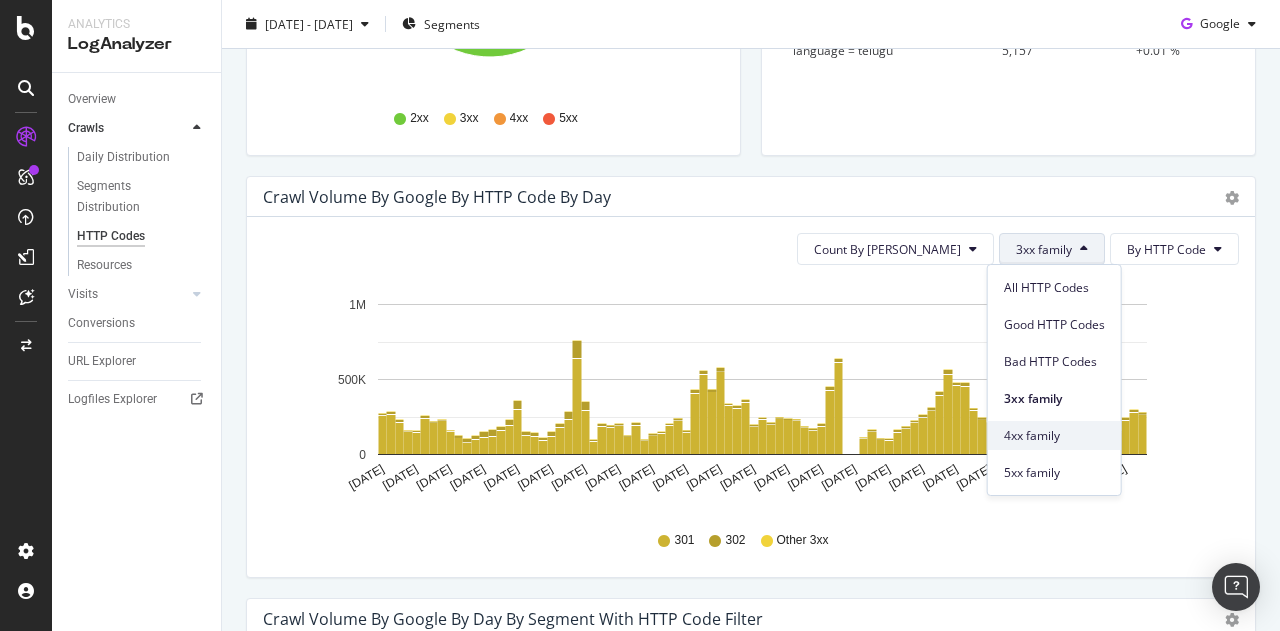 click on "4xx family" at bounding box center (1054, 436) 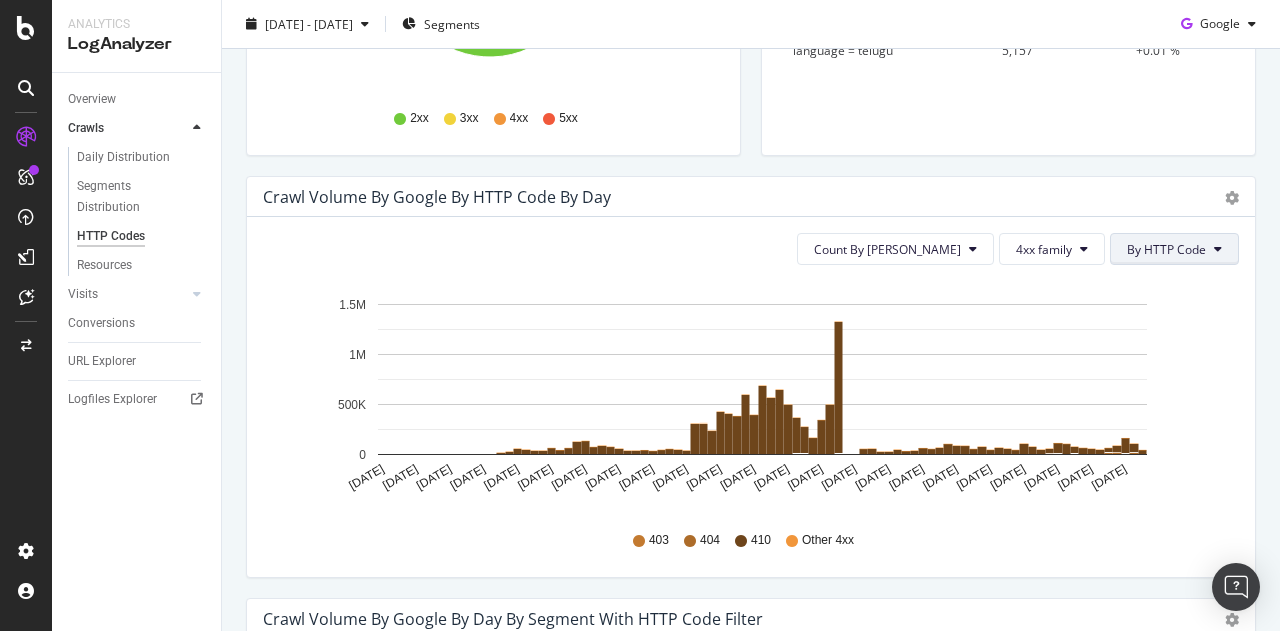 click on "By HTTP Code" at bounding box center [1174, 249] 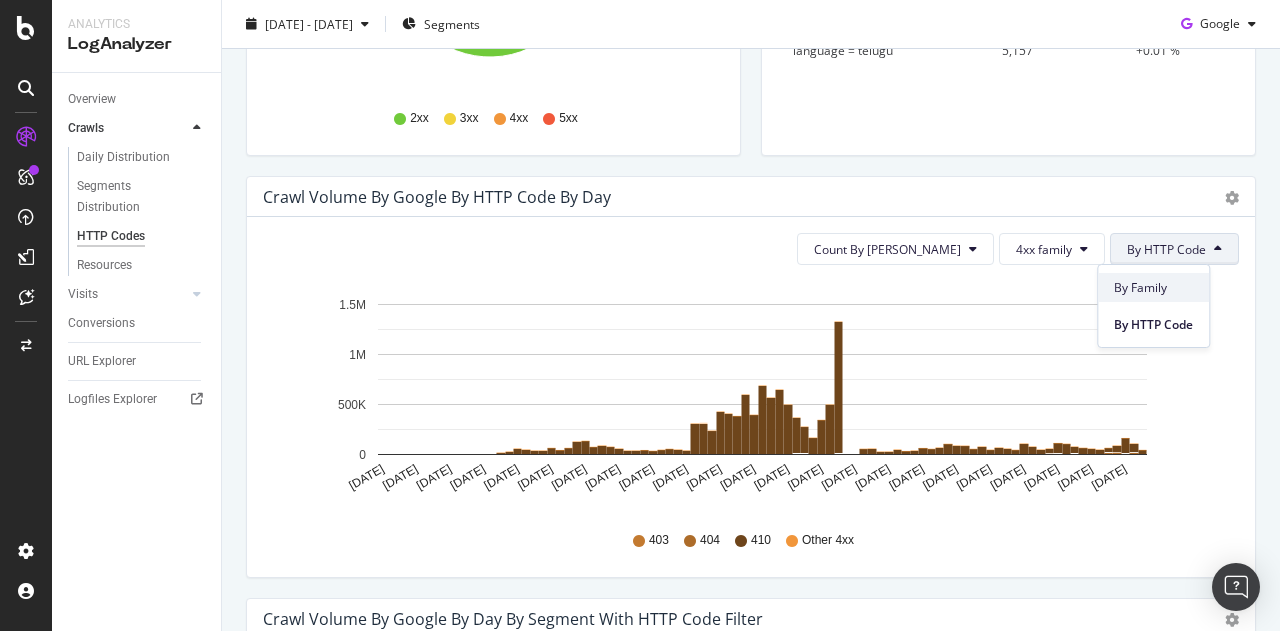 click on "By Family" at bounding box center [1153, 288] 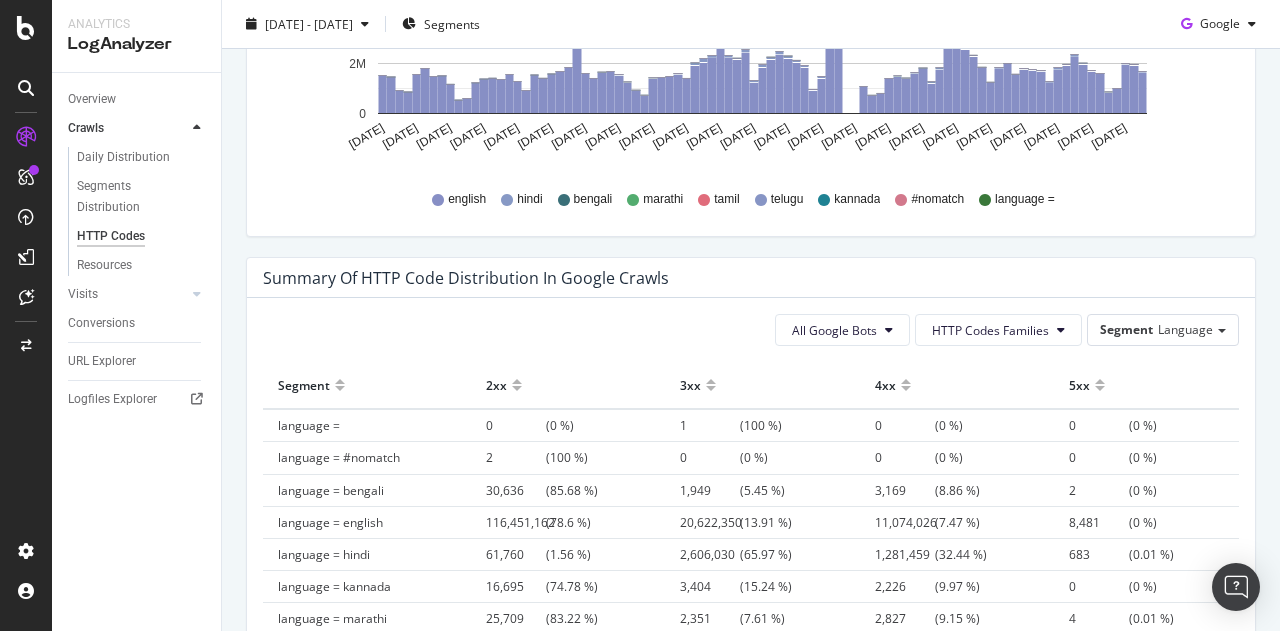 scroll, scrollTop: 1280, scrollLeft: 0, axis: vertical 